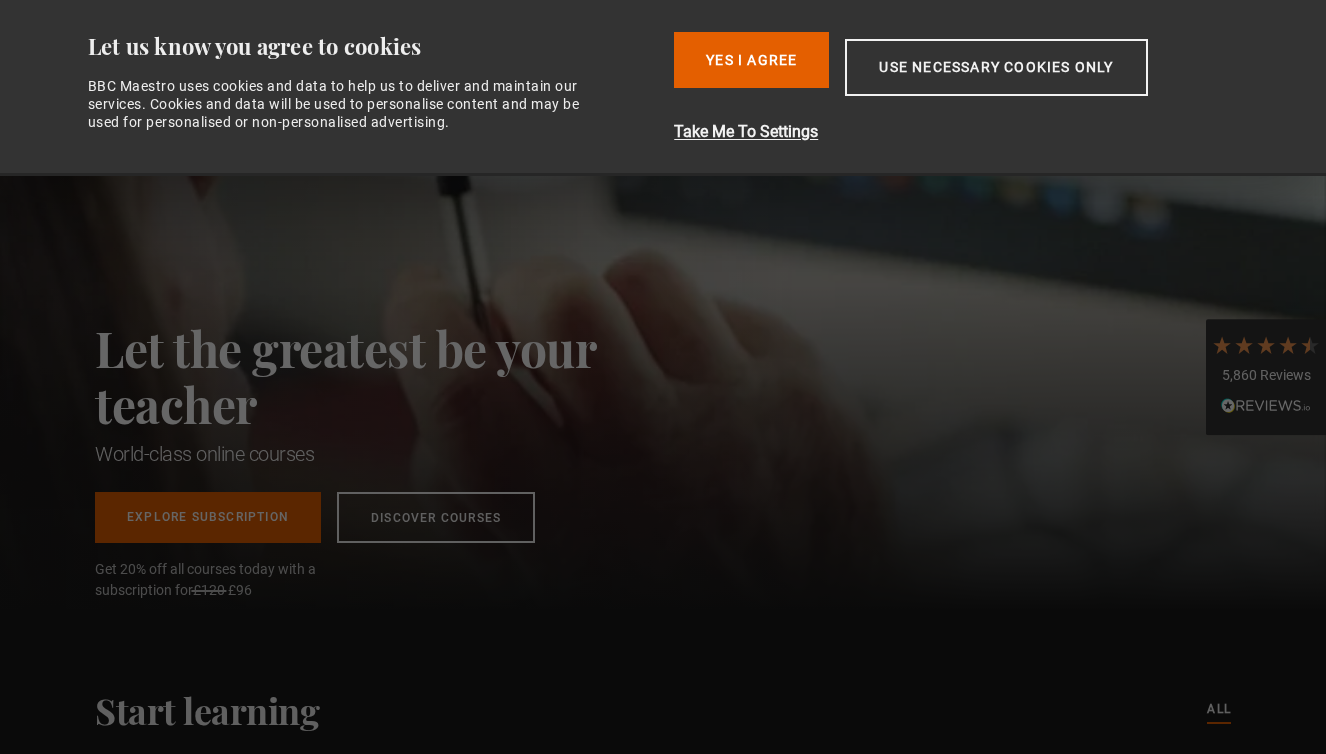 scroll, scrollTop: 0, scrollLeft: 0, axis: both 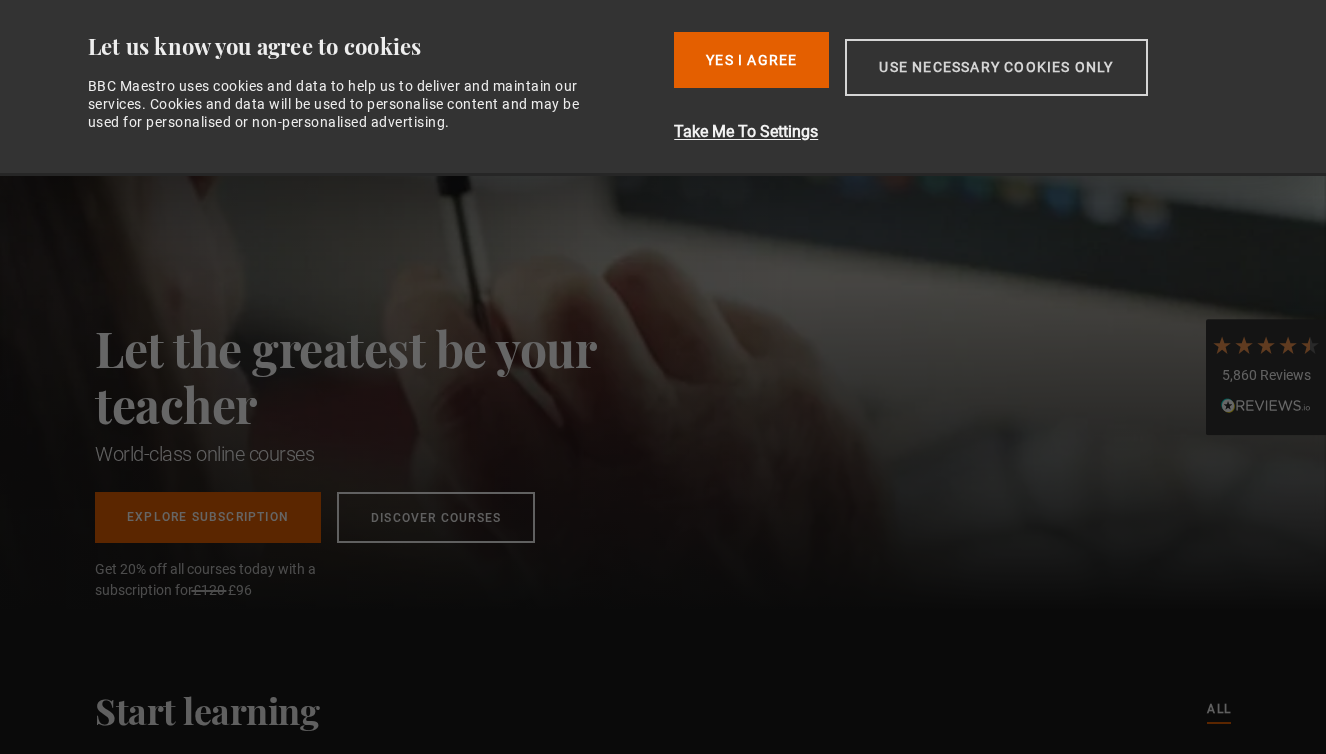 click on "Use necessary cookies only" at bounding box center (996, 67) 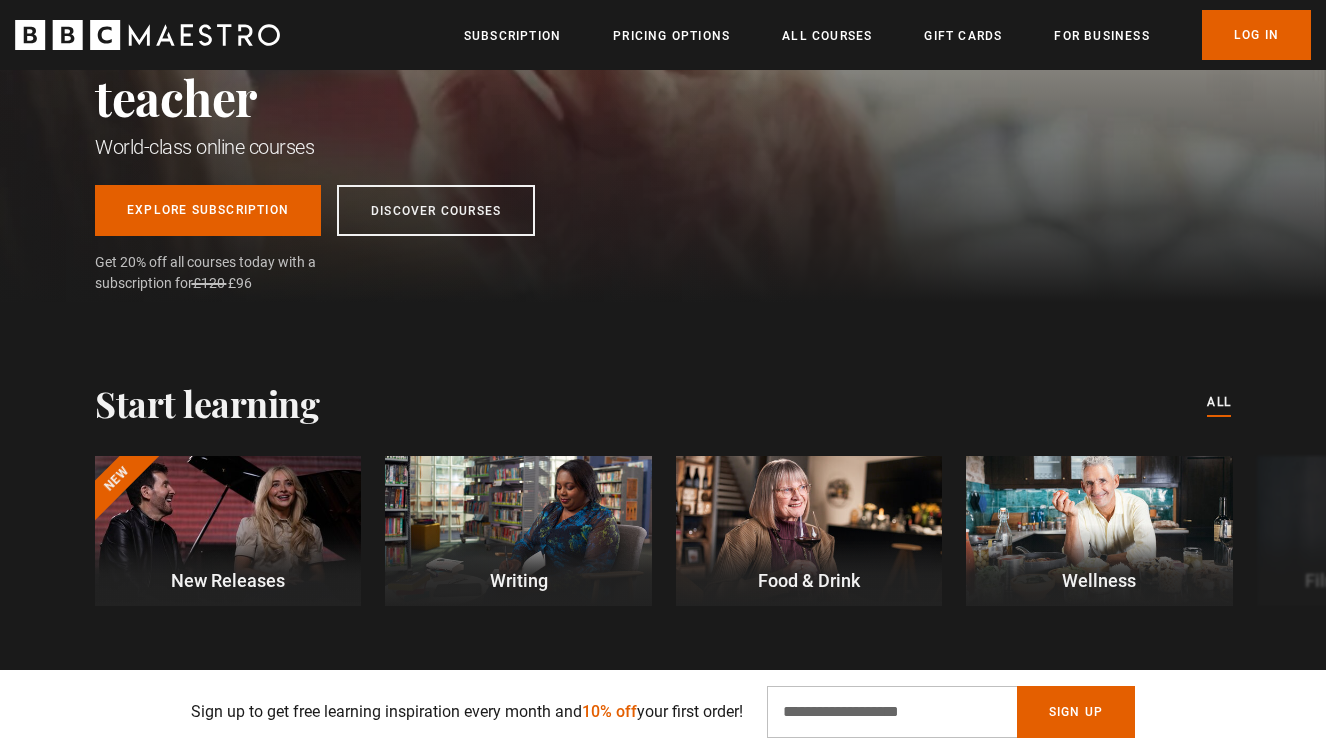 scroll, scrollTop: 308, scrollLeft: 0, axis: vertical 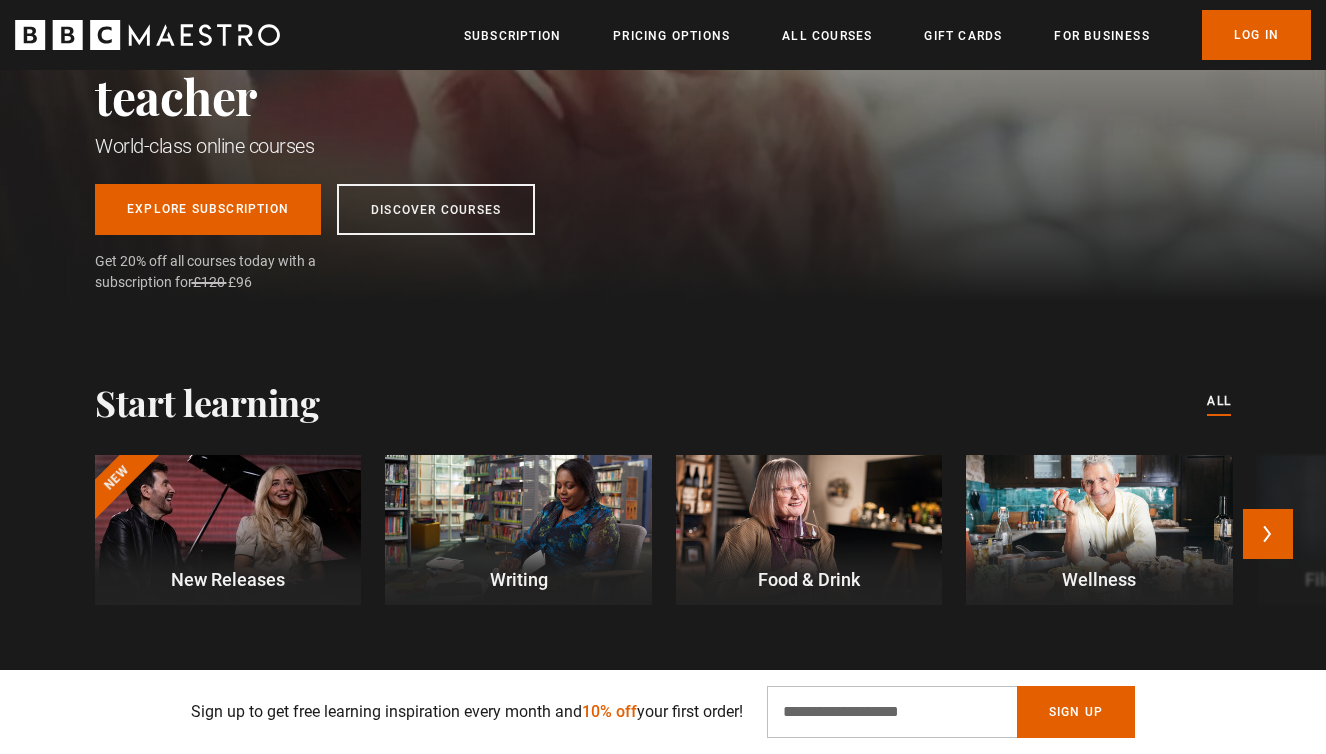 click at bounding box center (518, 530) 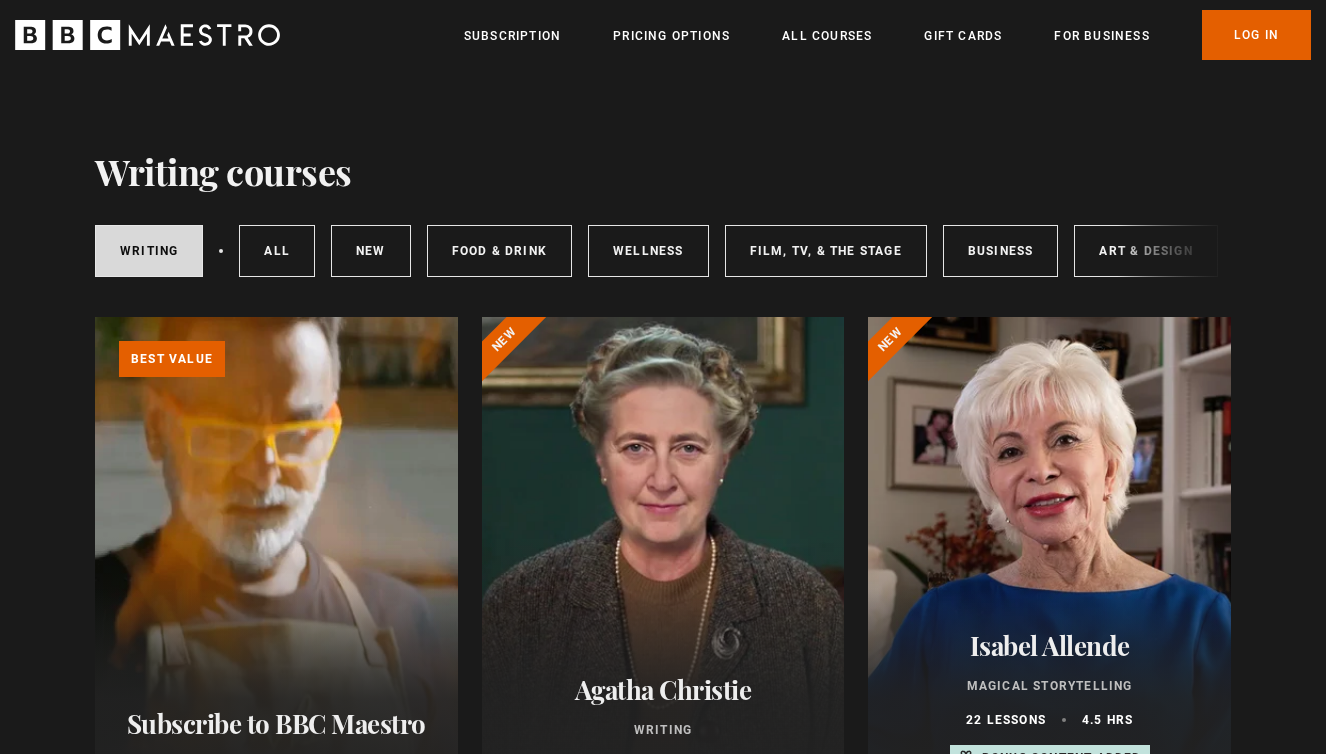 scroll, scrollTop: 0, scrollLeft: 0, axis: both 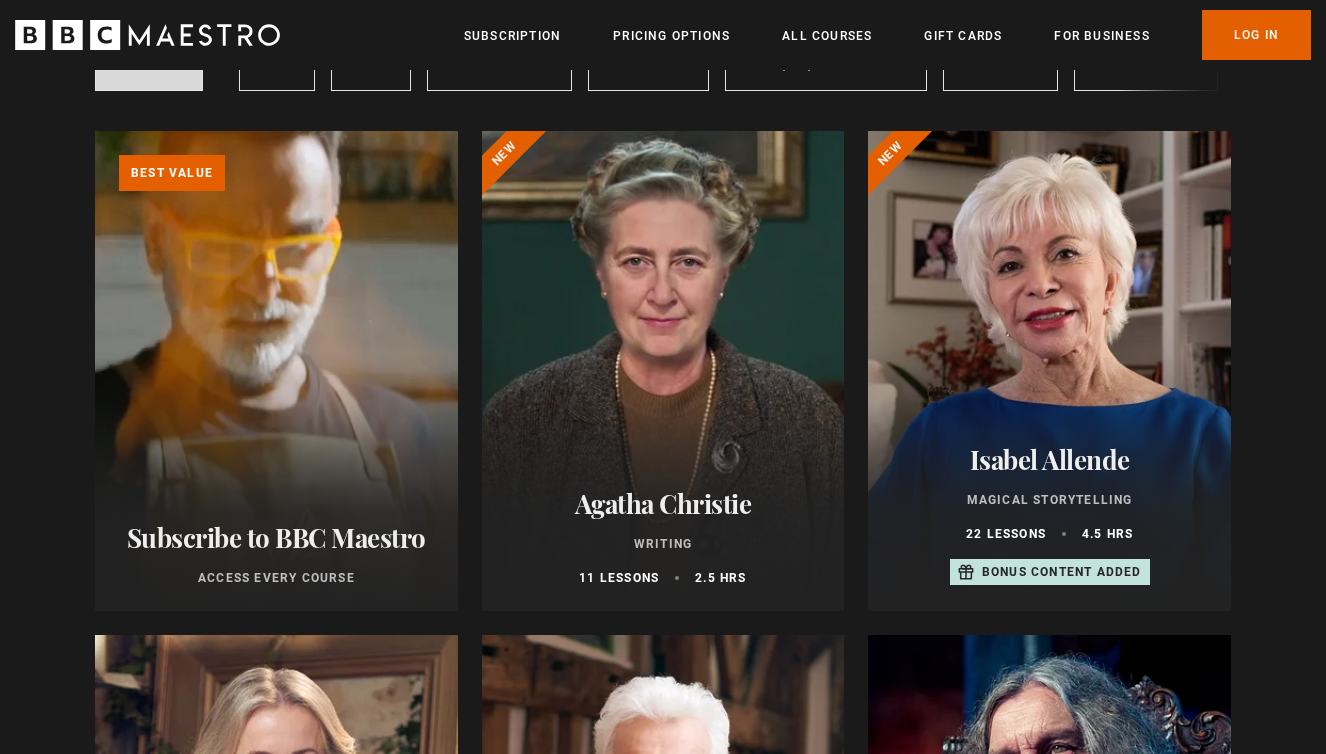 click on "Learn more   about BBC Maestro" at bounding box center [95, 131] 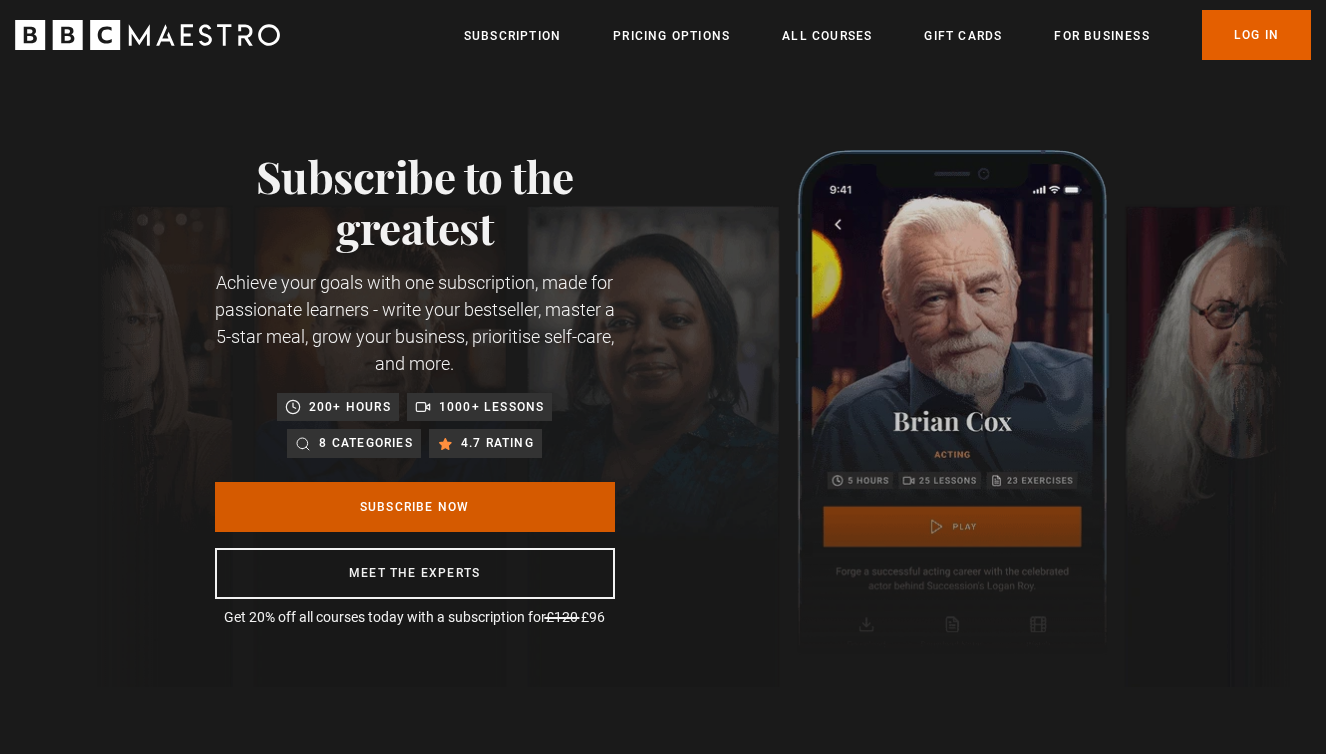 scroll, scrollTop: 0, scrollLeft: 0, axis: both 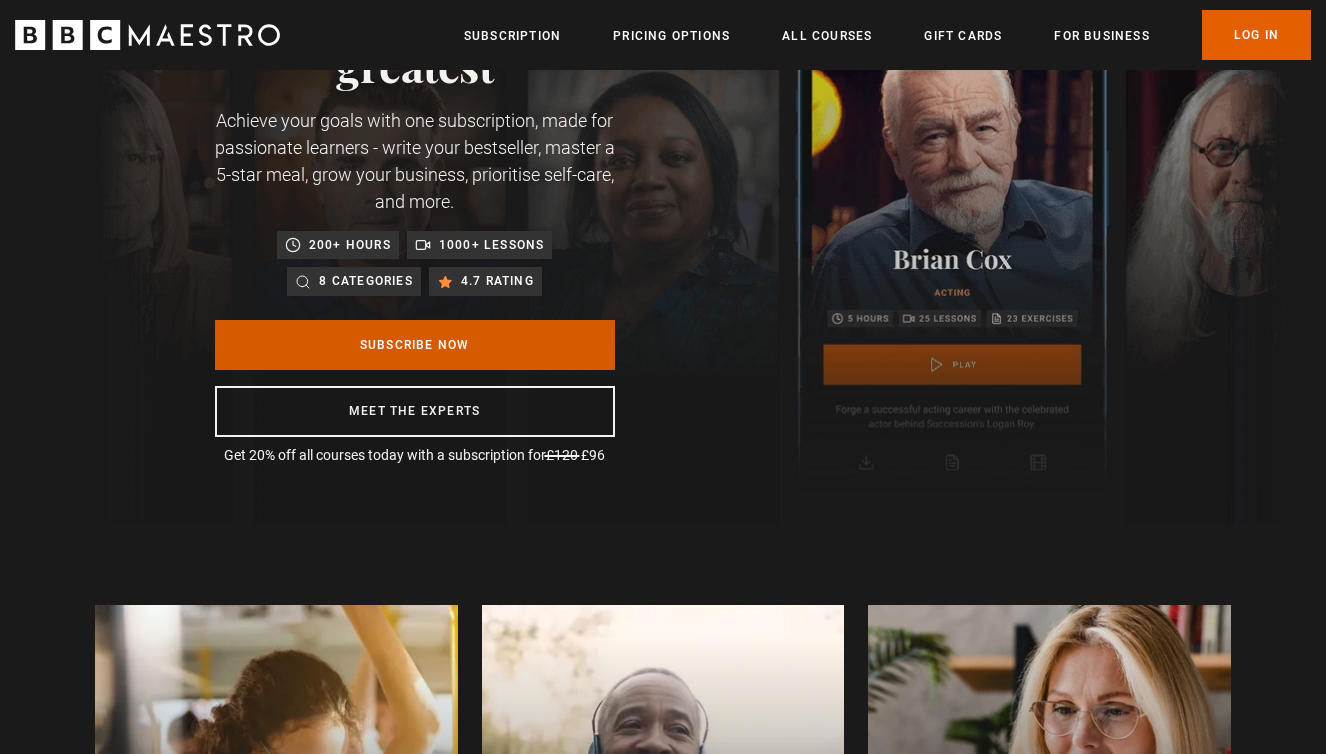 click on "Subscribe Now" at bounding box center [415, 345] 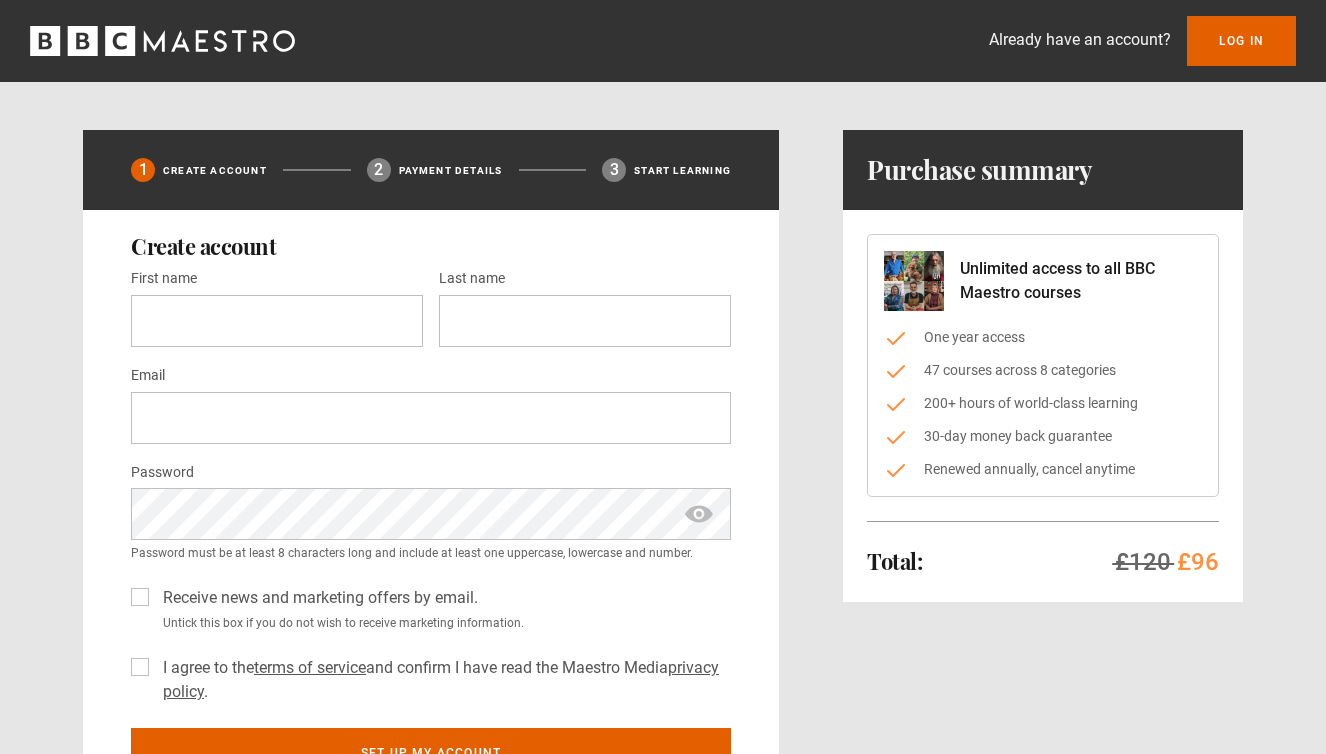 scroll, scrollTop: 0, scrollLeft: 0, axis: both 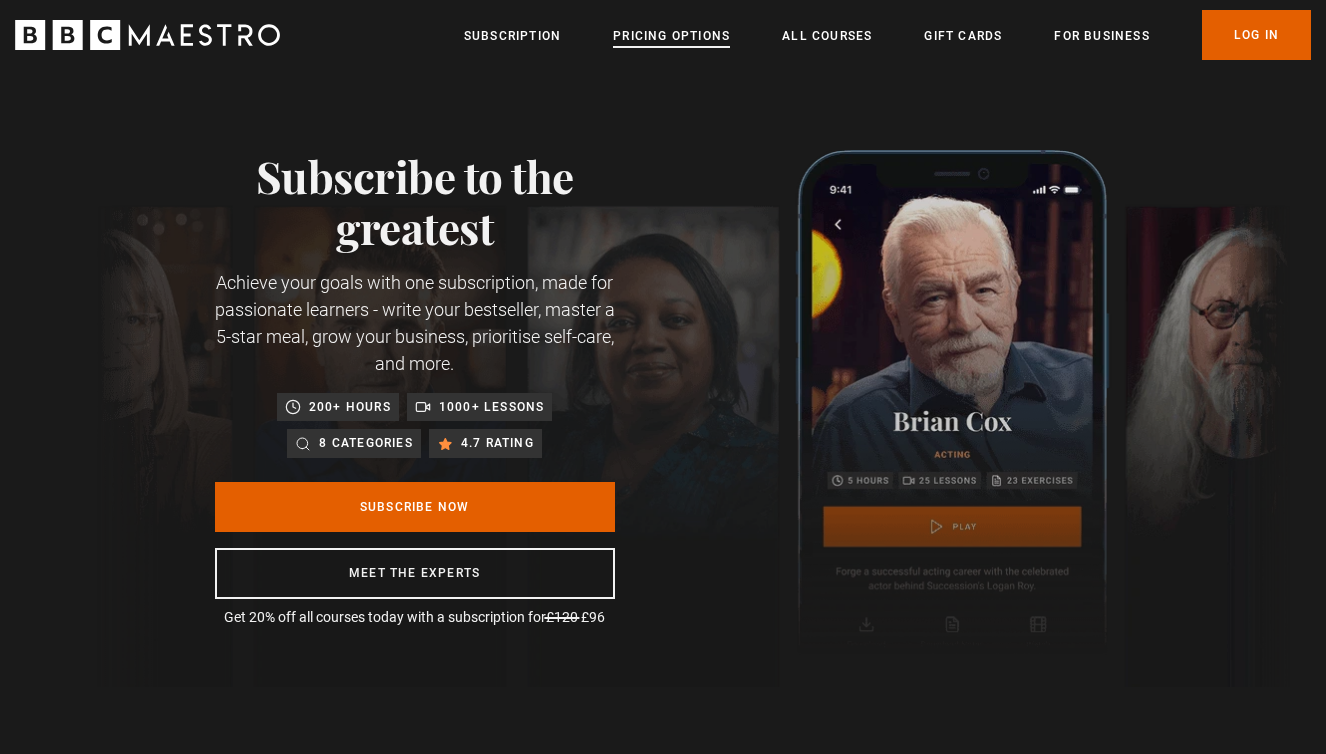click on "Pricing Options" at bounding box center [671, 36] 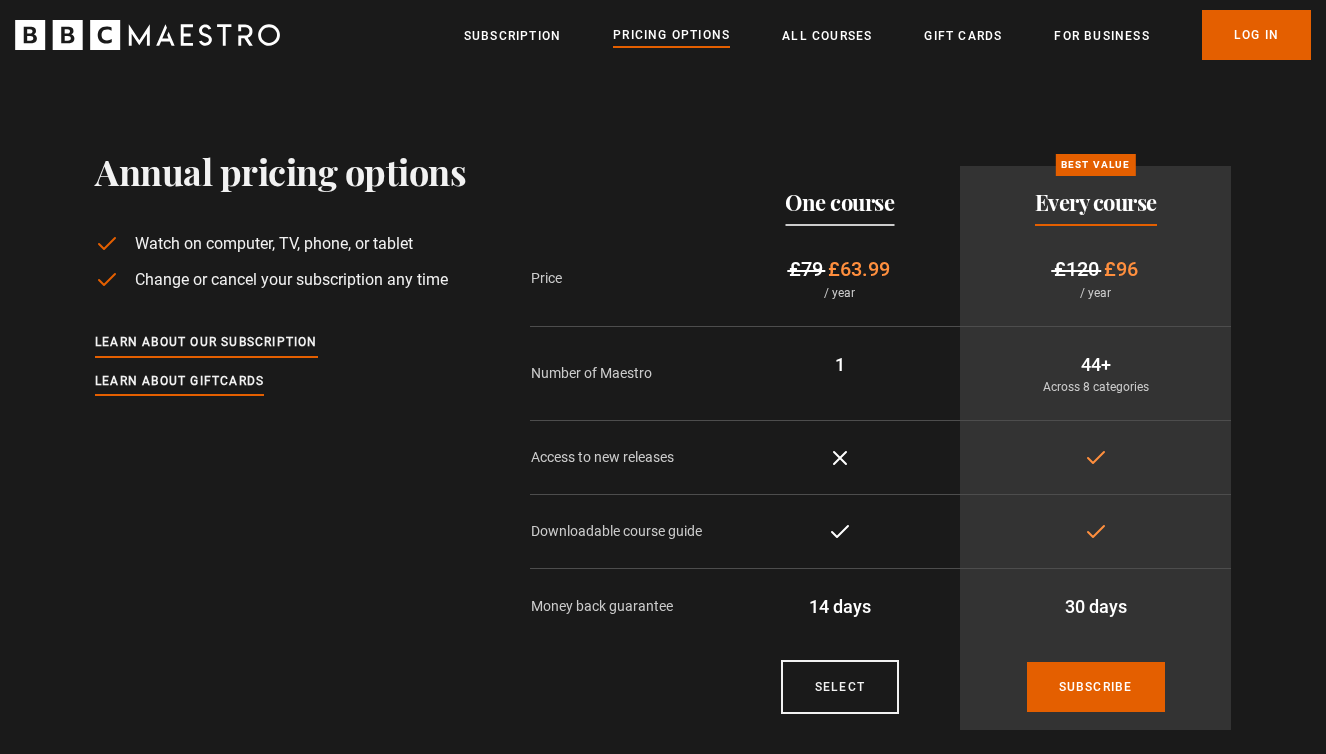 scroll, scrollTop: 0, scrollLeft: 0, axis: both 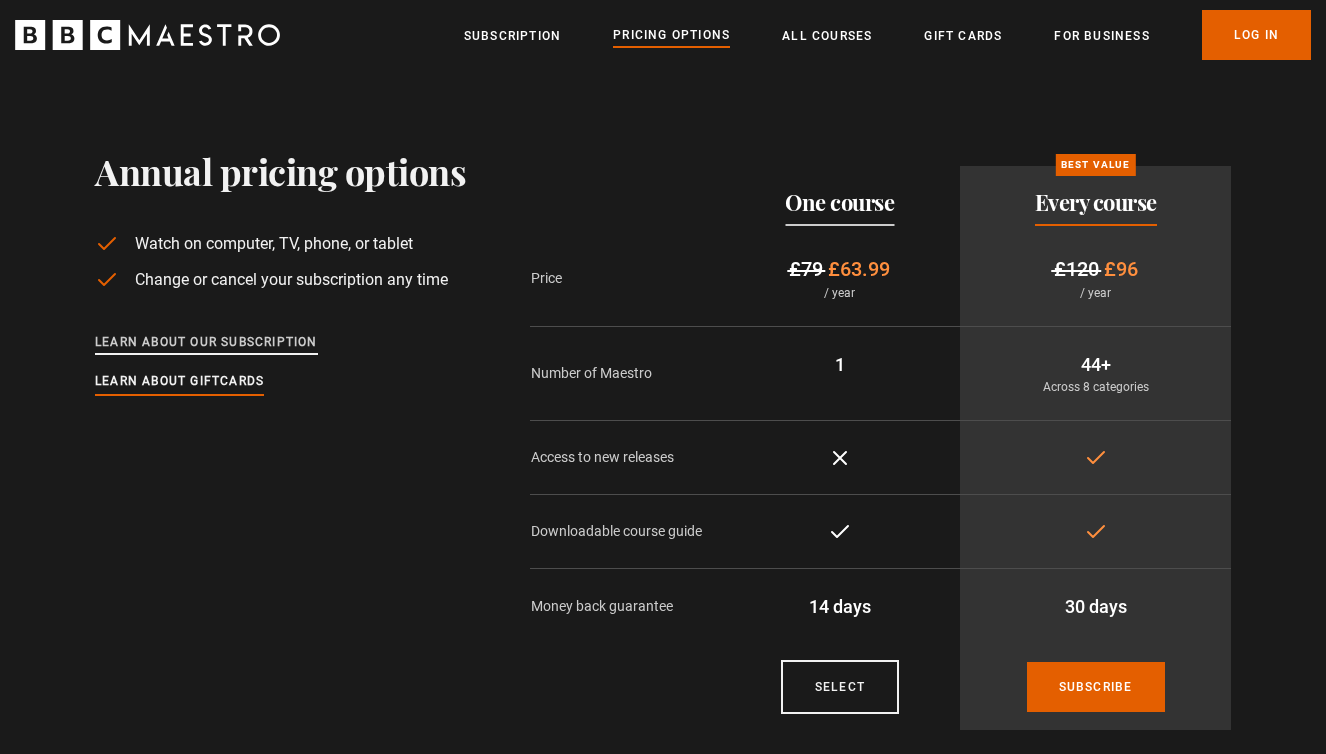 click on "Learn about our subscription" at bounding box center [206, 343] 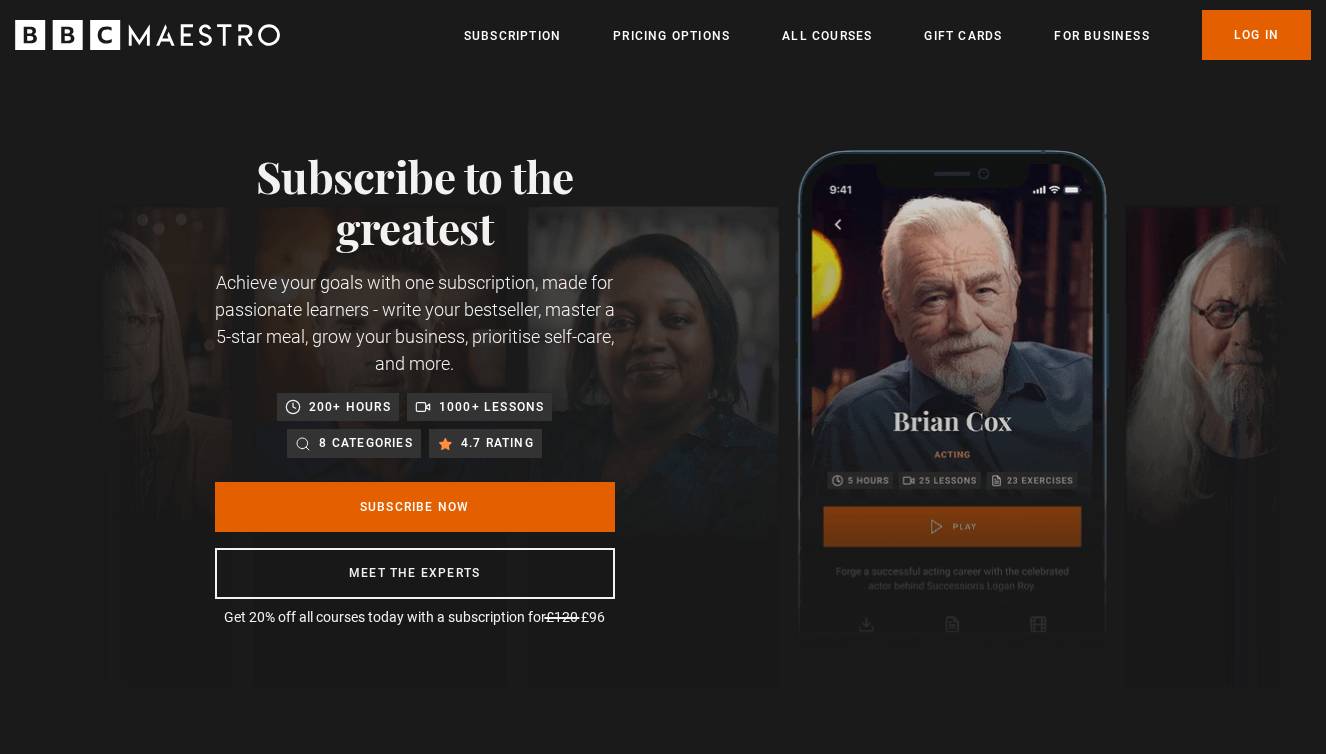 scroll, scrollTop: 0, scrollLeft: 0, axis: both 